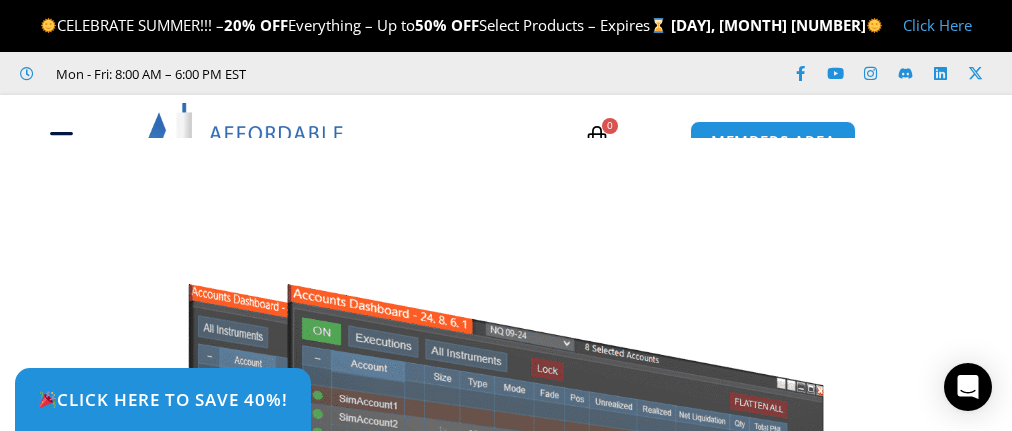 scroll, scrollTop: 0, scrollLeft: 0, axis: both 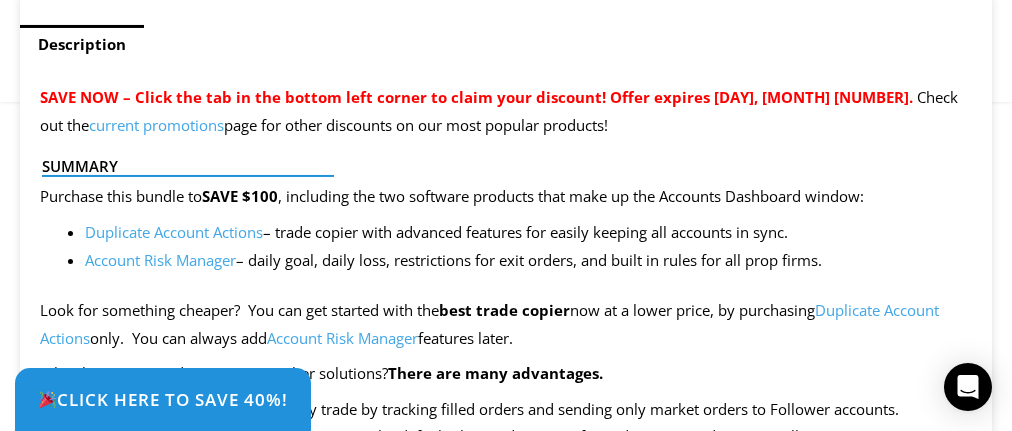 click on "Account Risk Manager" at bounding box center (160, 260) 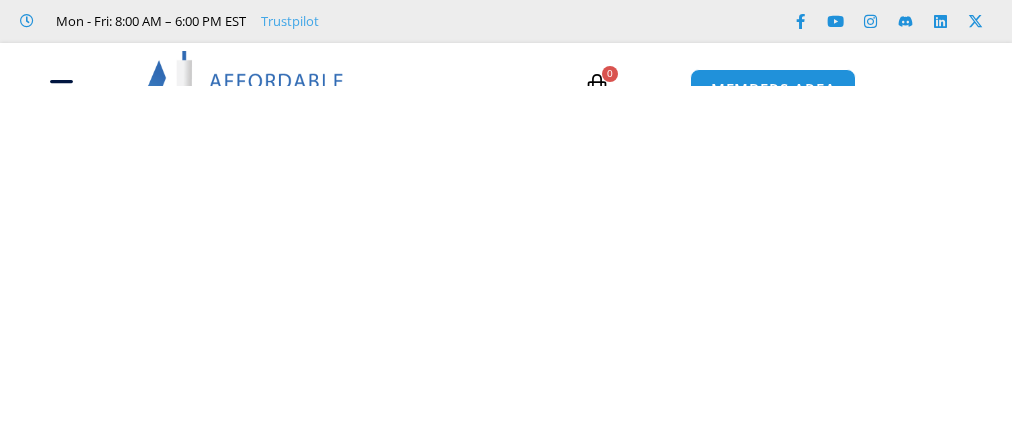 scroll, scrollTop: 0, scrollLeft: 0, axis: both 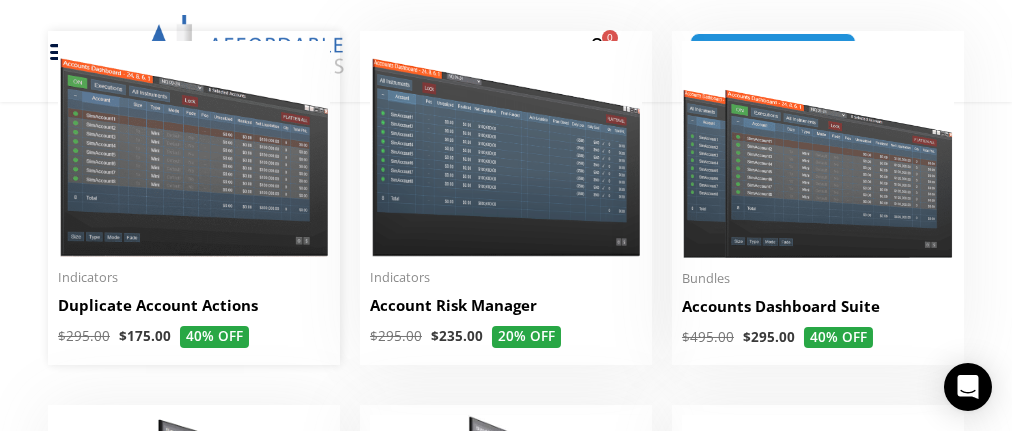 click at bounding box center [194, 149] 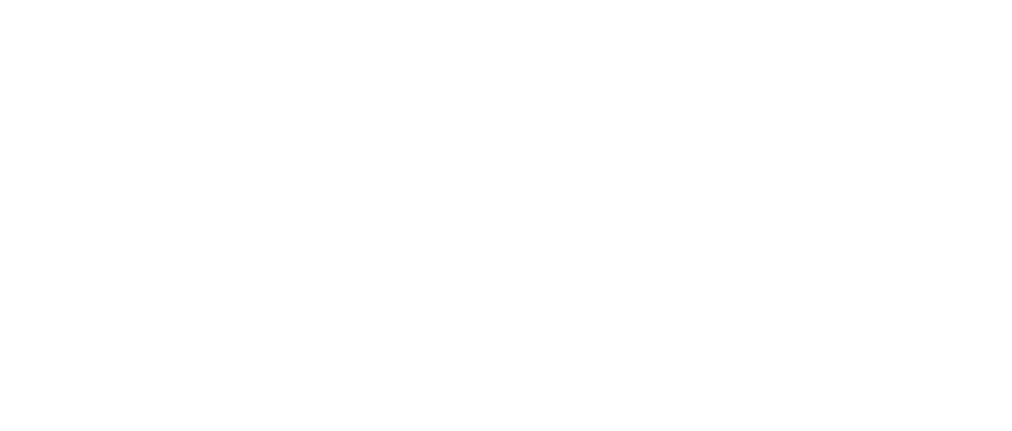 scroll, scrollTop: 0, scrollLeft: 0, axis: both 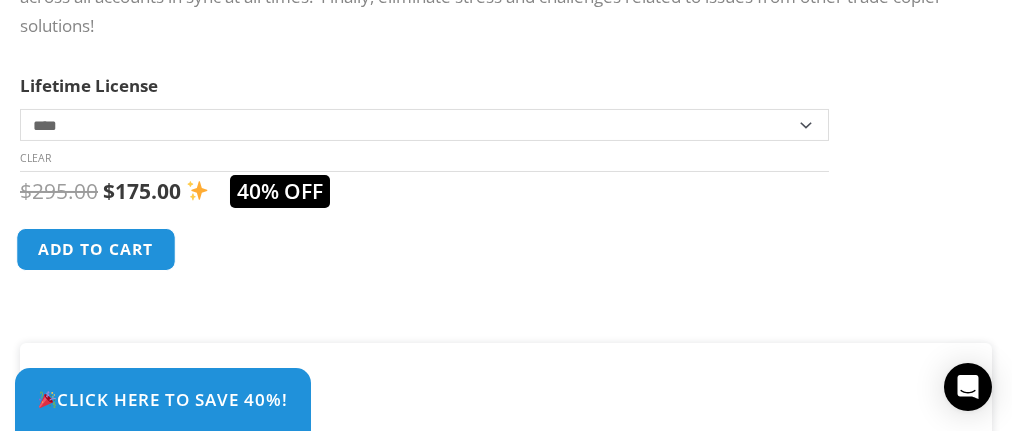 click on "Add to cart" 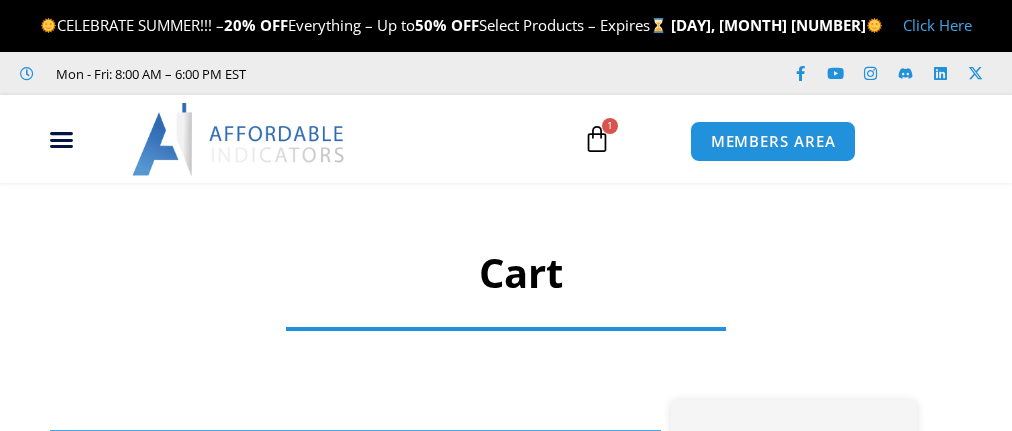 scroll, scrollTop: 0, scrollLeft: 0, axis: both 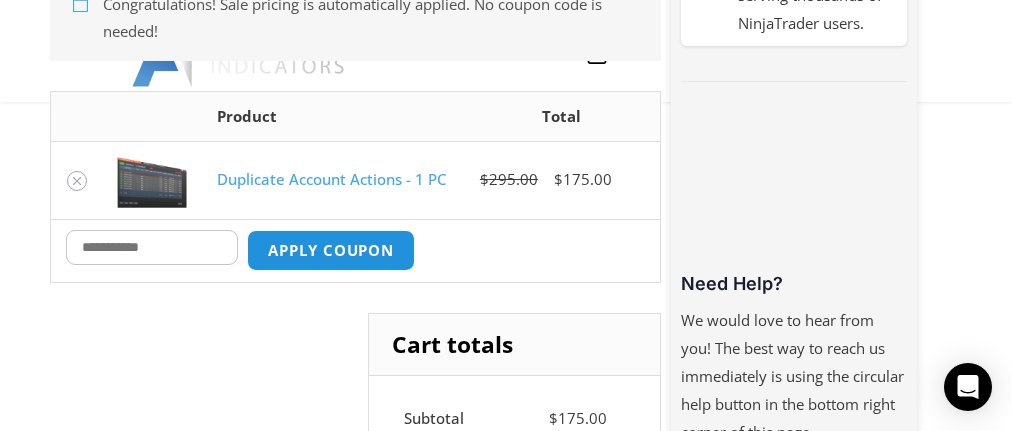 click on "Coupon:" at bounding box center [152, 247] 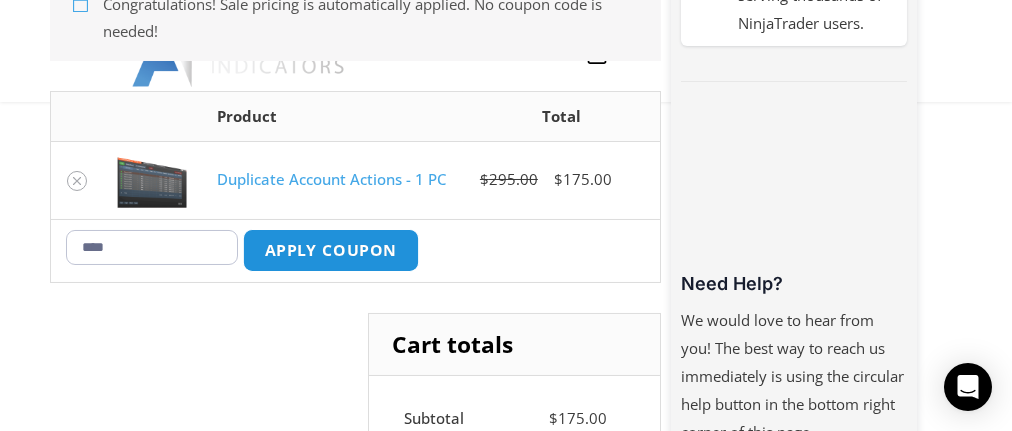type on "****" 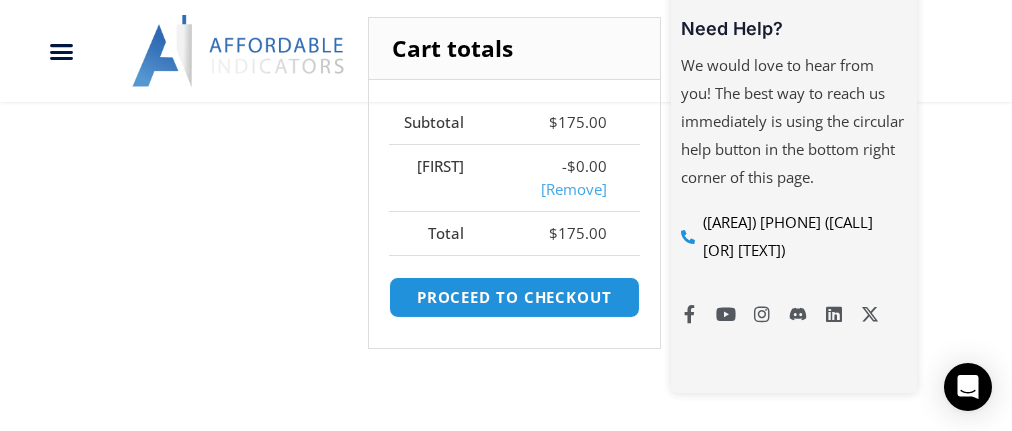 scroll, scrollTop: 847, scrollLeft: 0, axis: vertical 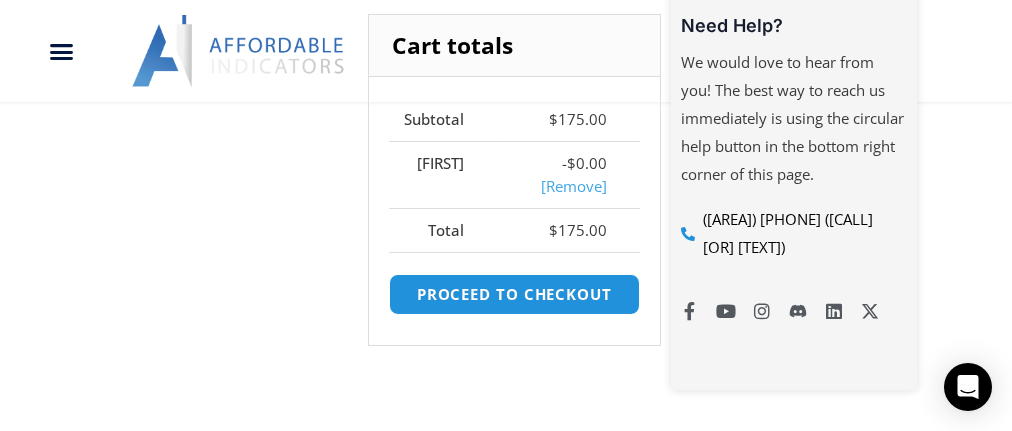 click on "[Remove]" at bounding box center (574, 186) 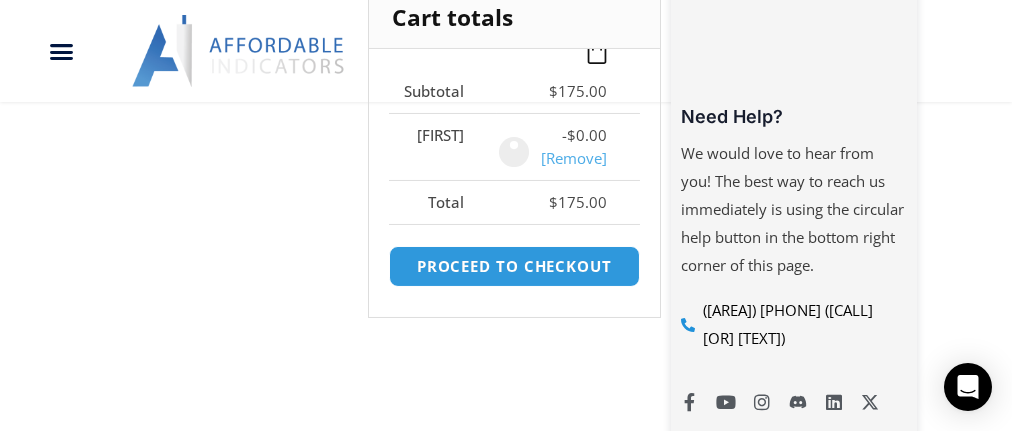 scroll, scrollTop: 728, scrollLeft: 0, axis: vertical 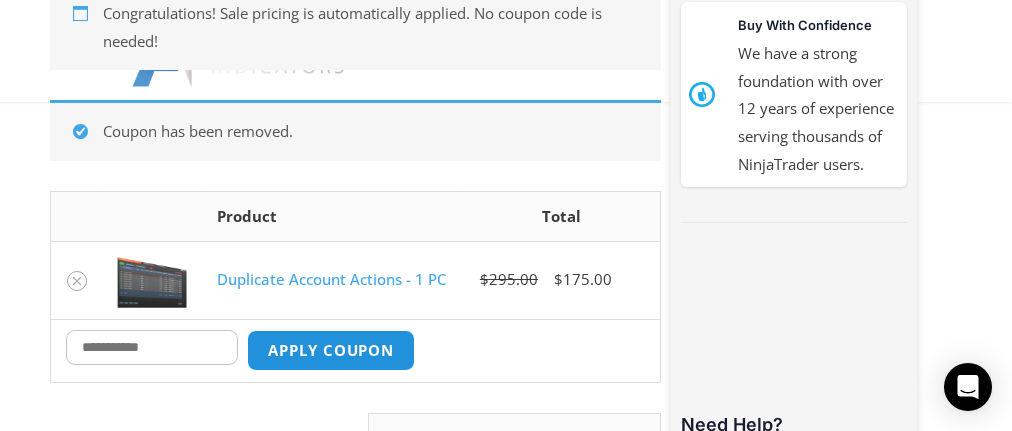 click on "Coupon:" at bounding box center [152, 347] 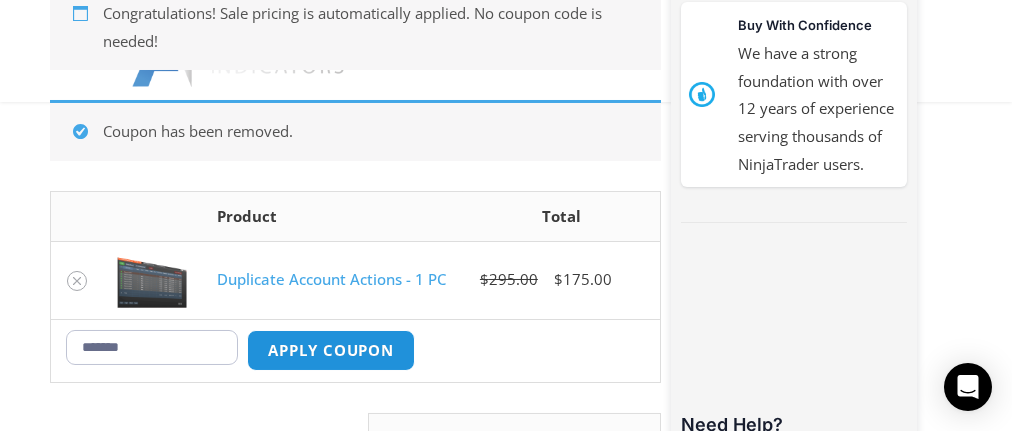 type on "*******" 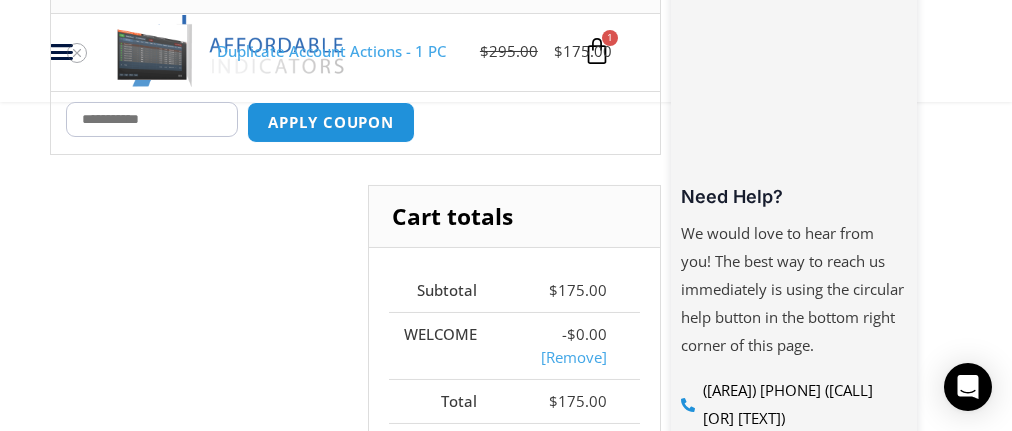 scroll, scrollTop: 716, scrollLeft: 0, axis: vertical 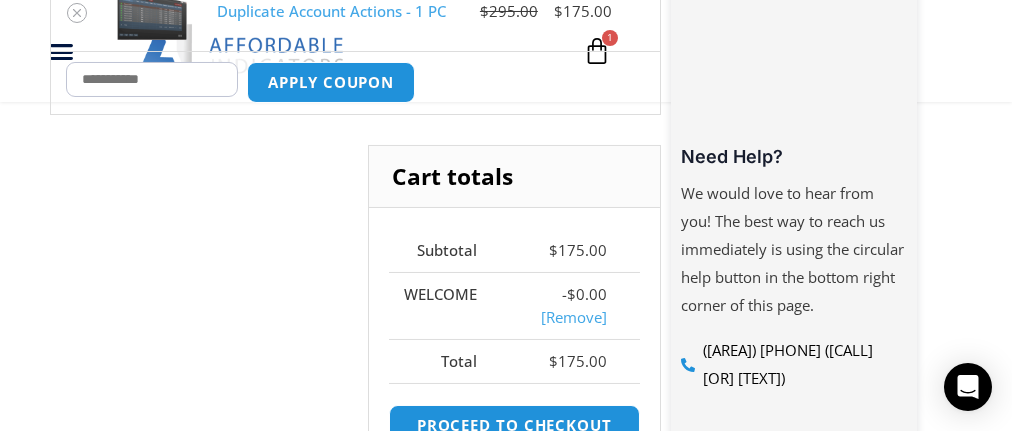click on "[Remove]" at bounding box center [574, 317] 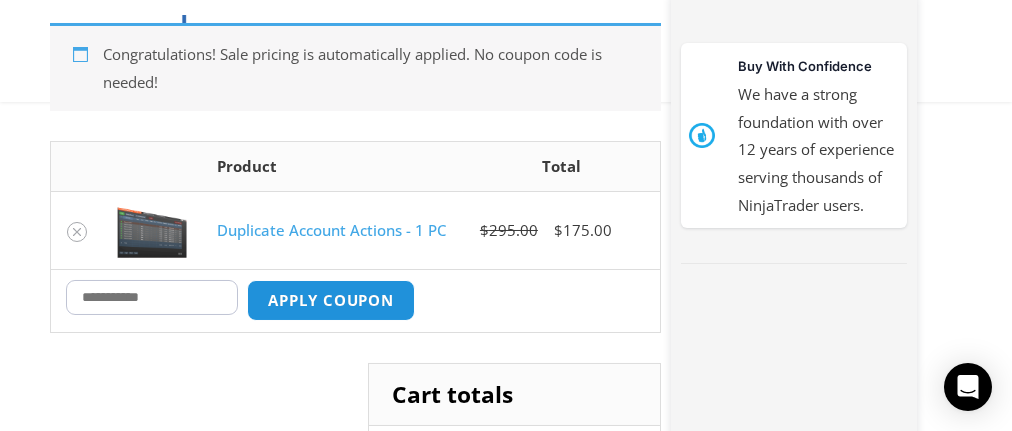 scroll, scrollTop: 445, scrollLeft: 0, axis: vertical 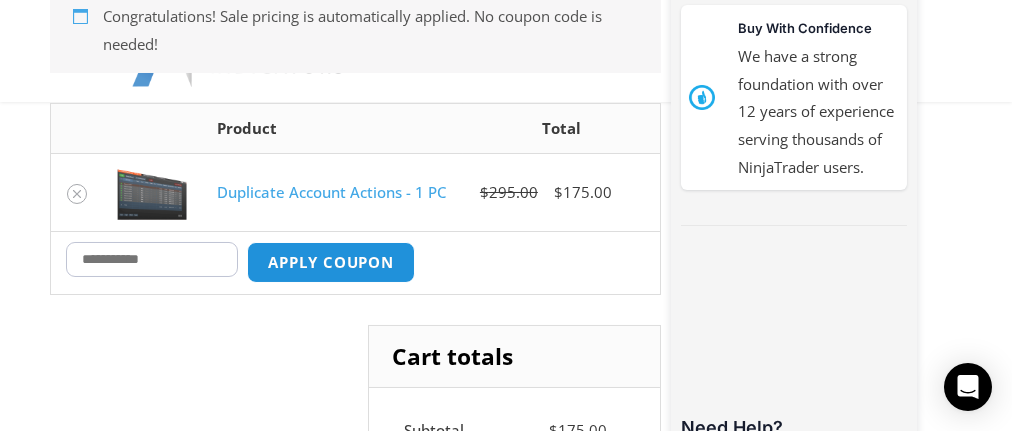 click on "Duplicate Account Actions - 1 PC" at bounding box center (331, 192) 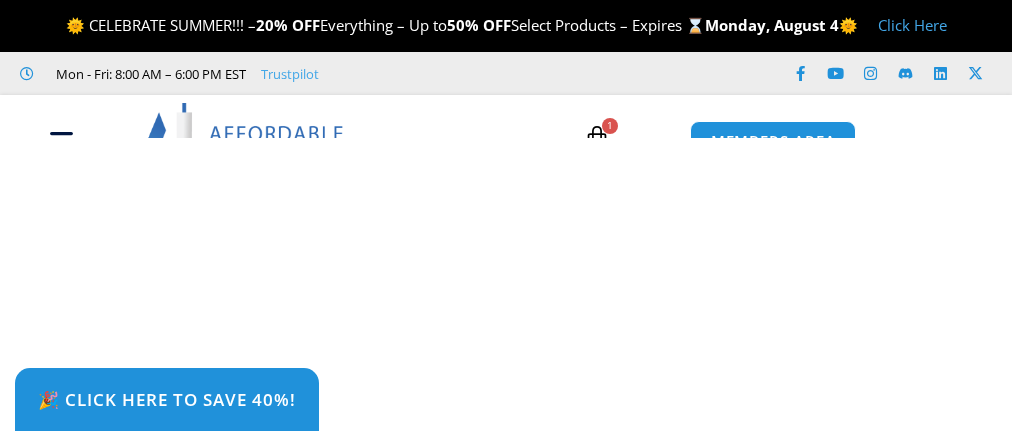 scroll, scrollTop: 0, scrollLeft: 0, axis: both 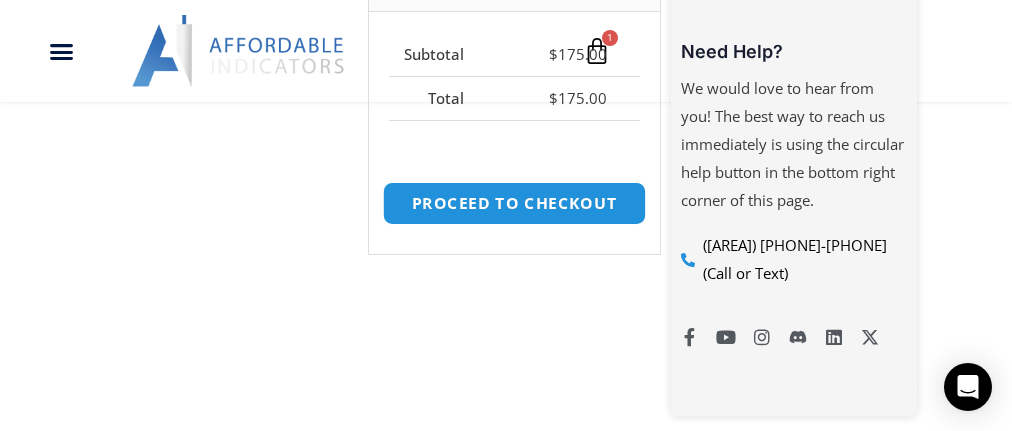 click on "Proceed to checkout" at bounding box center (515, 203) 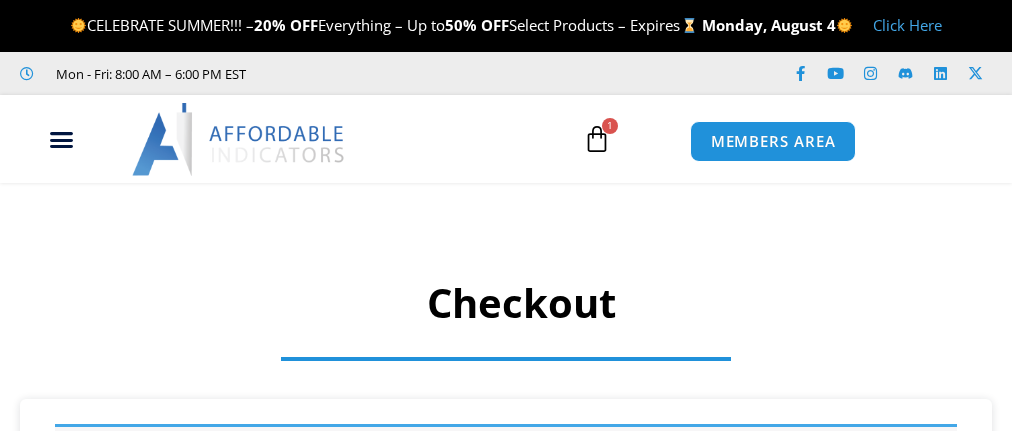 select on "**" 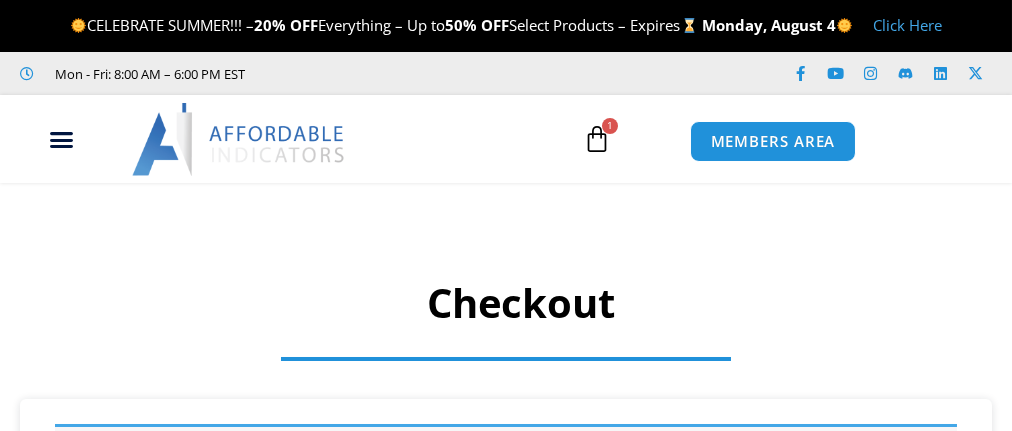 scroll, scrollTop: 0, scrollLeft: 0, axis: both 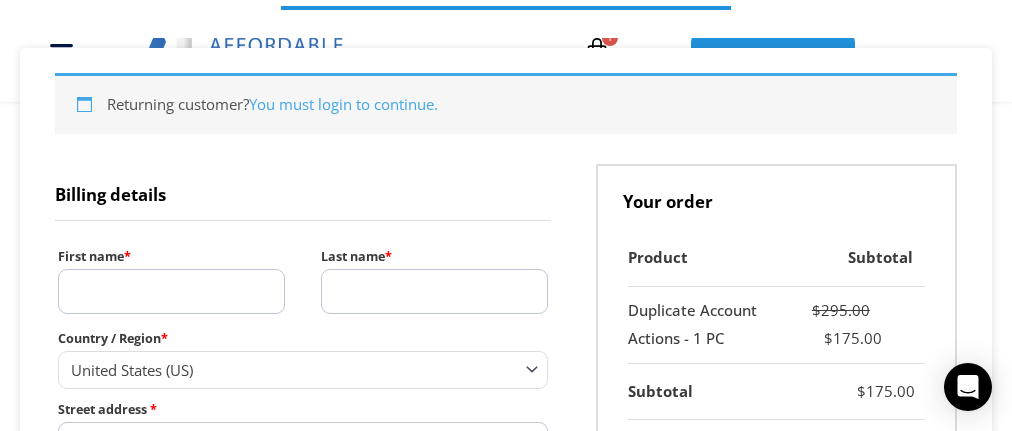 click on "First name  *" at bounding box center (171, 291) 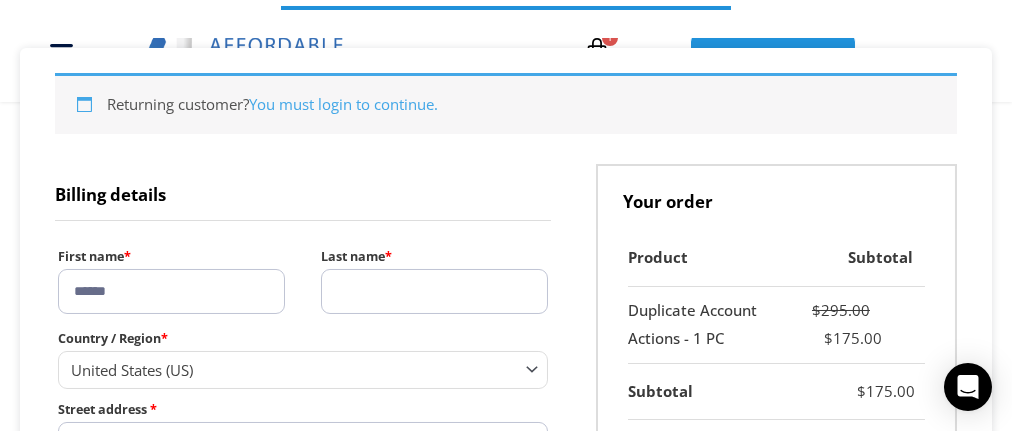 type on "******" 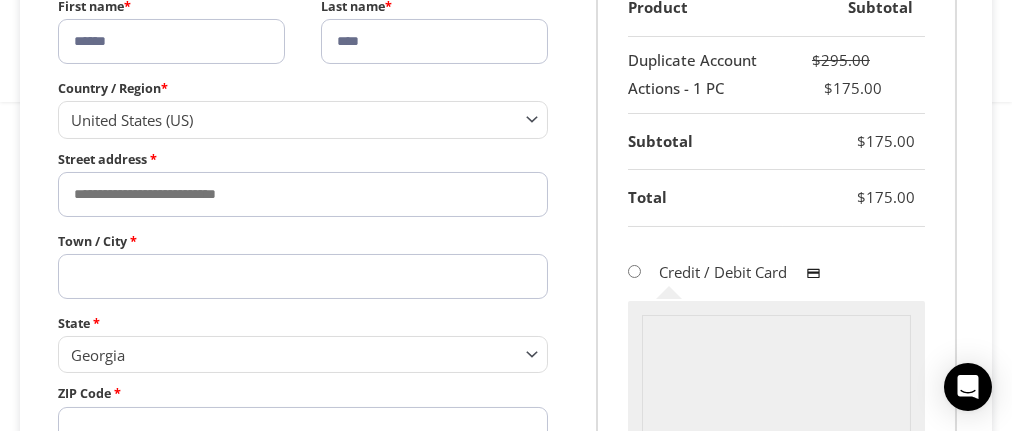 scroll, scrollTop: 602, scrollLeft: 0, axis: vertical 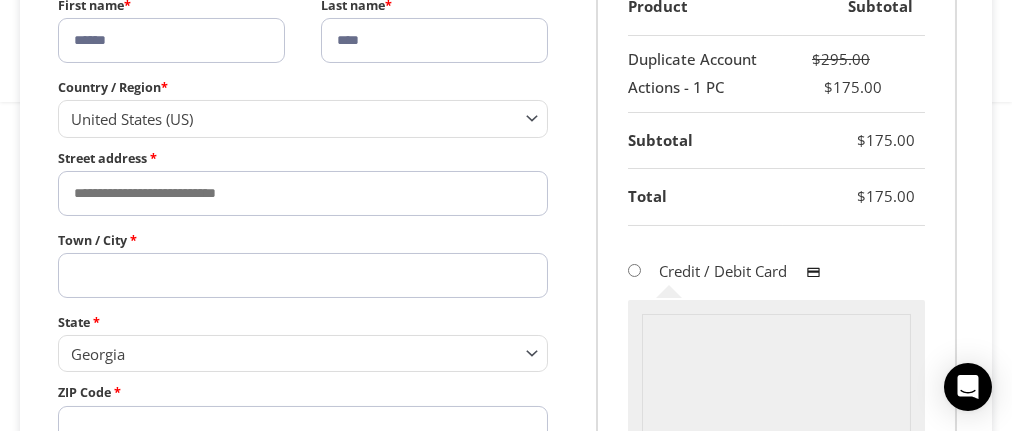 type on "****" 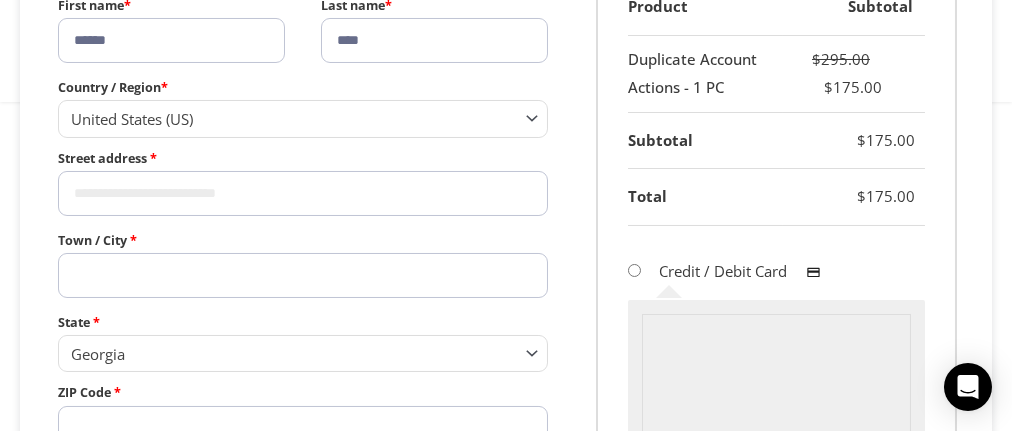 click on "Street address   *" at bounding box center (303, 193) 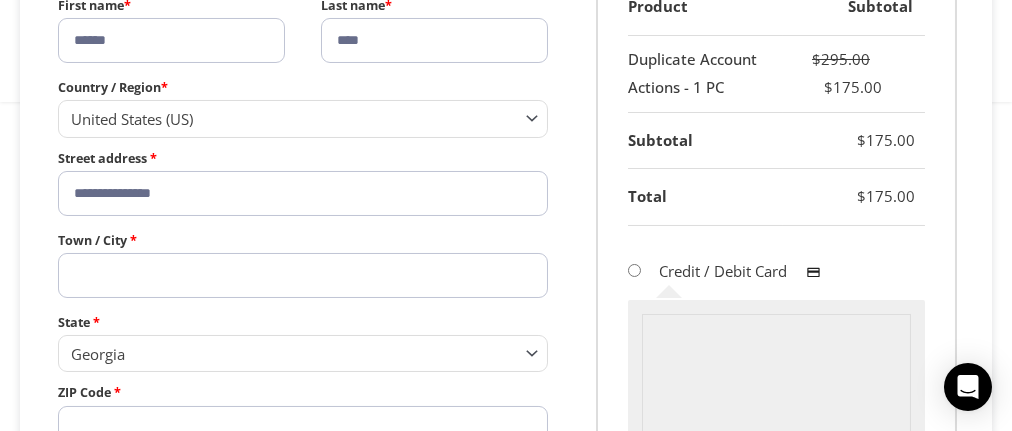 type on "**********" 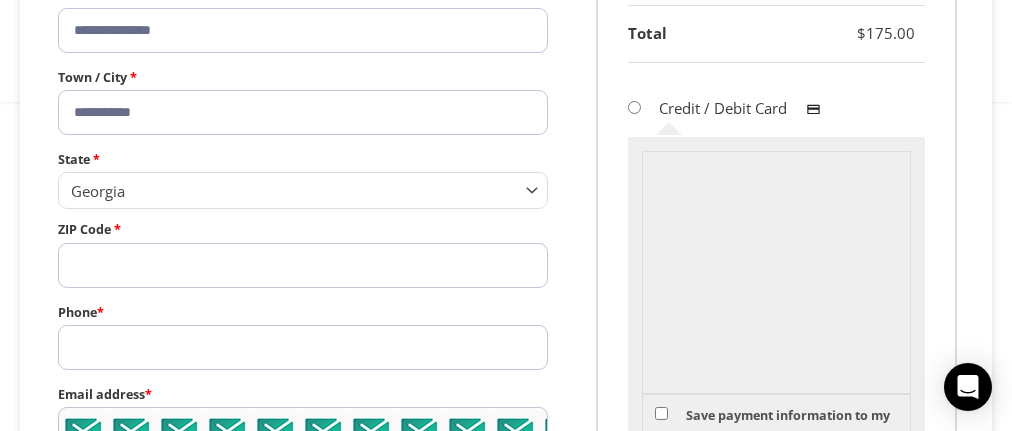 scroll, scrollTop: 766, scrollLeft: 0, axis: vertical 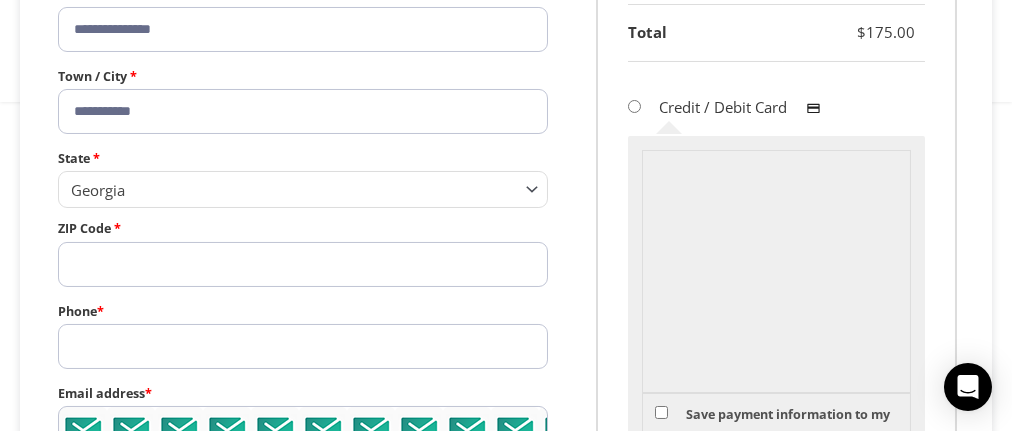 type on "**********" 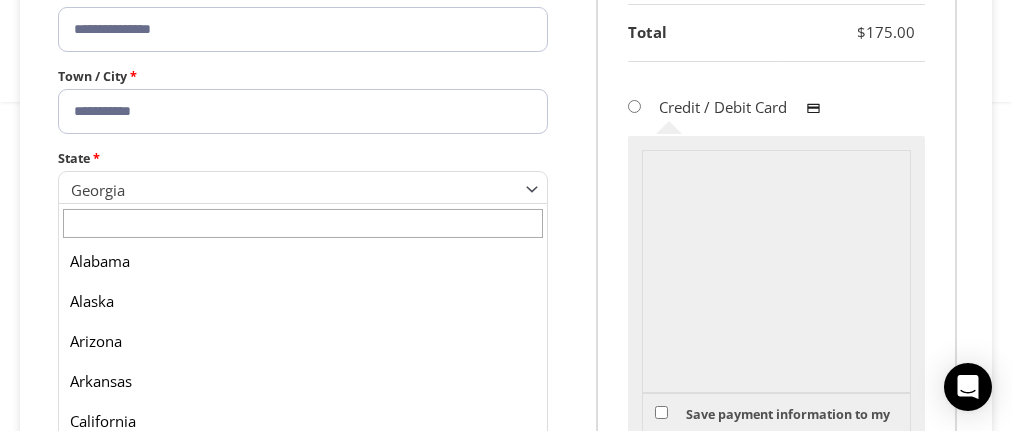 click on "Georgia" at bounding box center (294, 190) 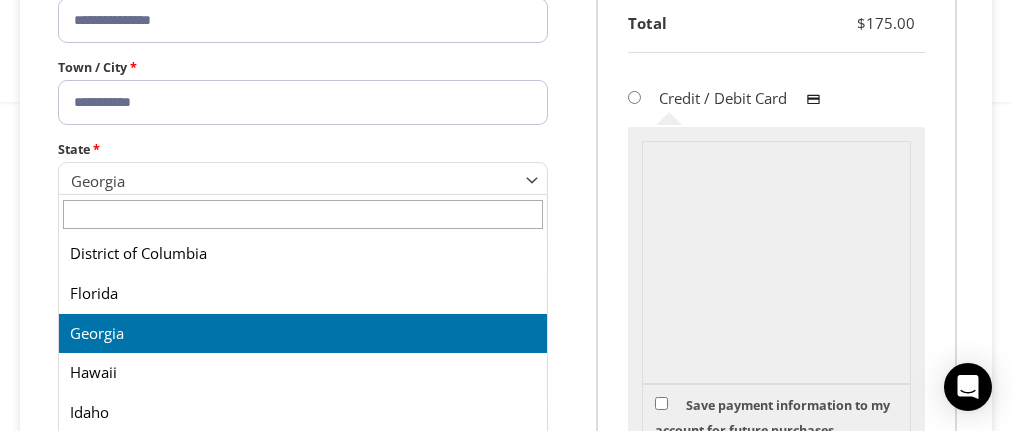 scroll, scrollTop: 785, scrollLeft: 0, axis: vertical 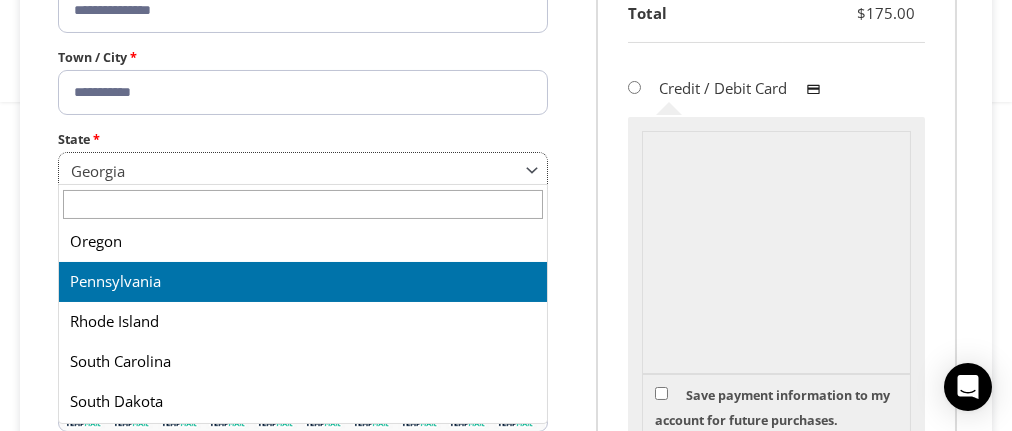 select on "**" 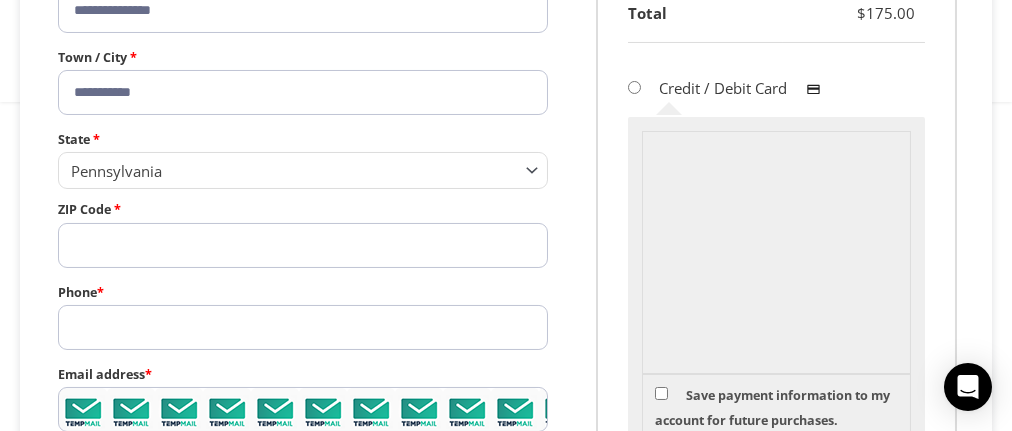 click on "ZIP Code   *" at bounding box center [303, 245] 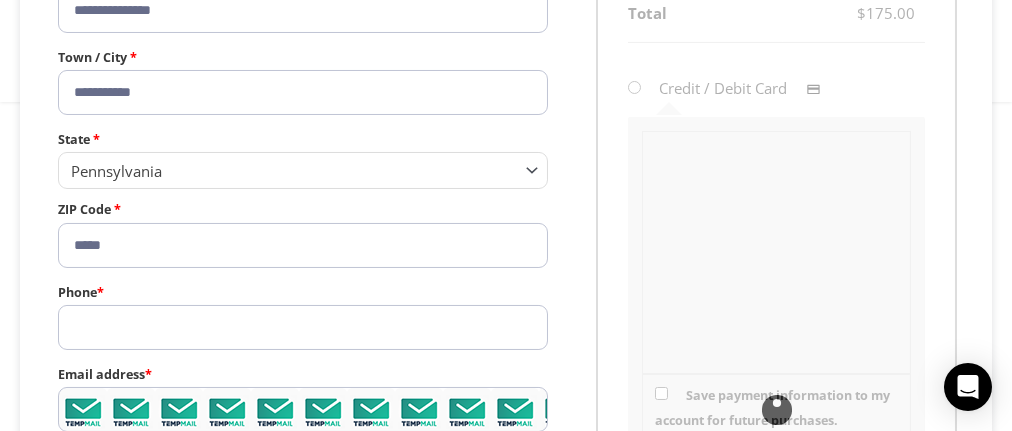 type on "*****" 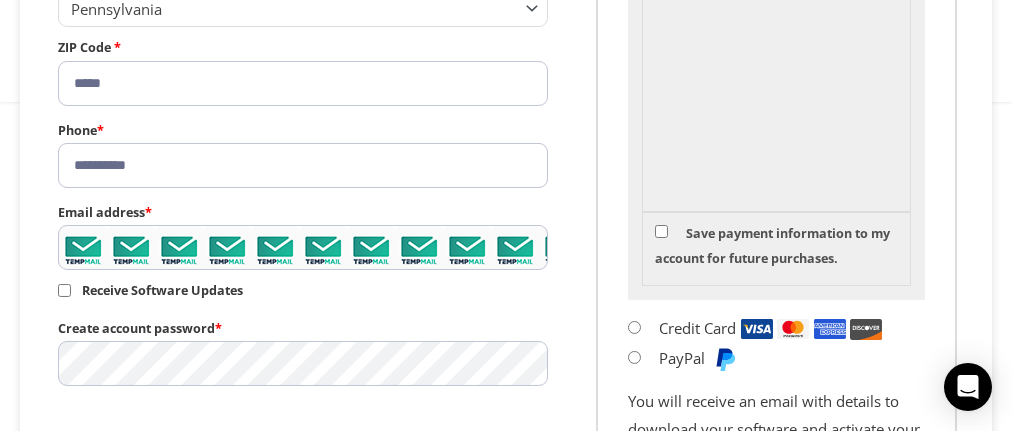 scroll, scrollTop: 953, scrollLeft: 0, axis: vertical 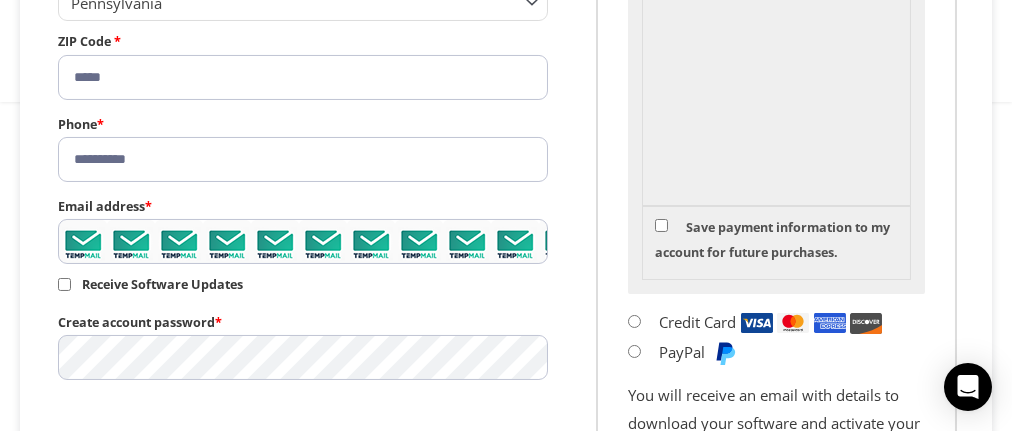 type on "**********" 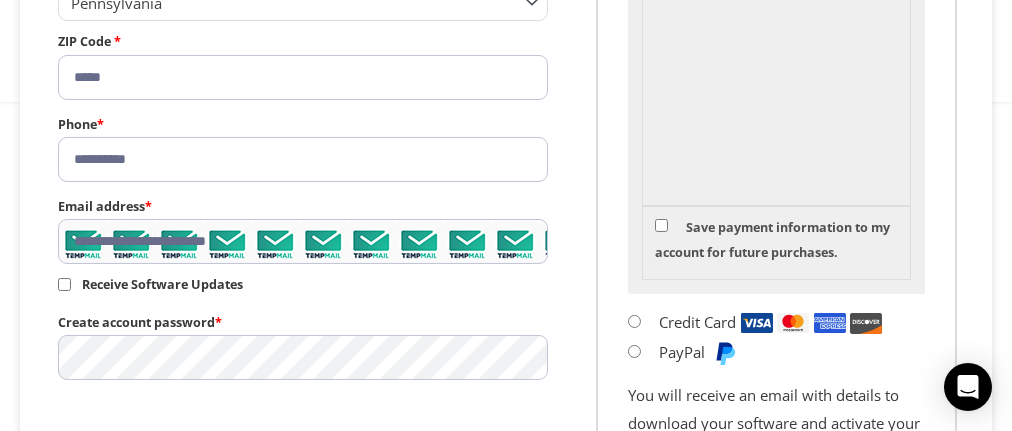 type on "**********" 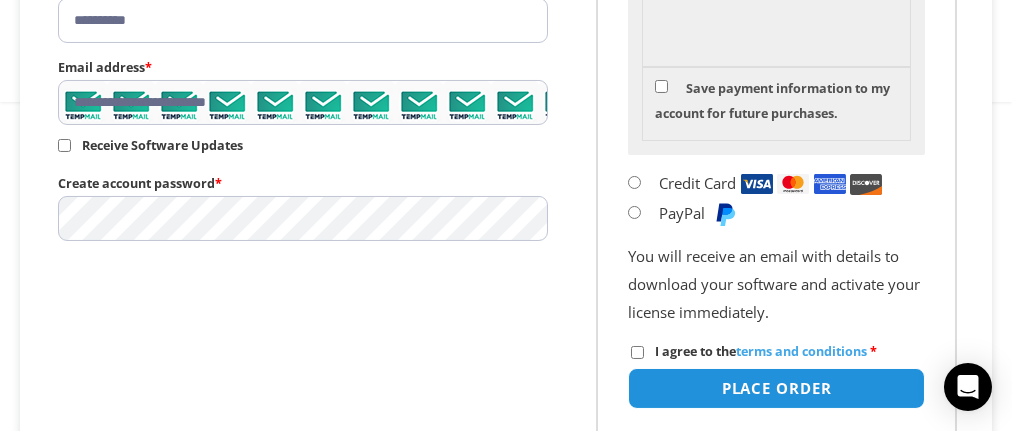 scroll, scrollTop: 1093, scrollLeft: 0, axis: vertical 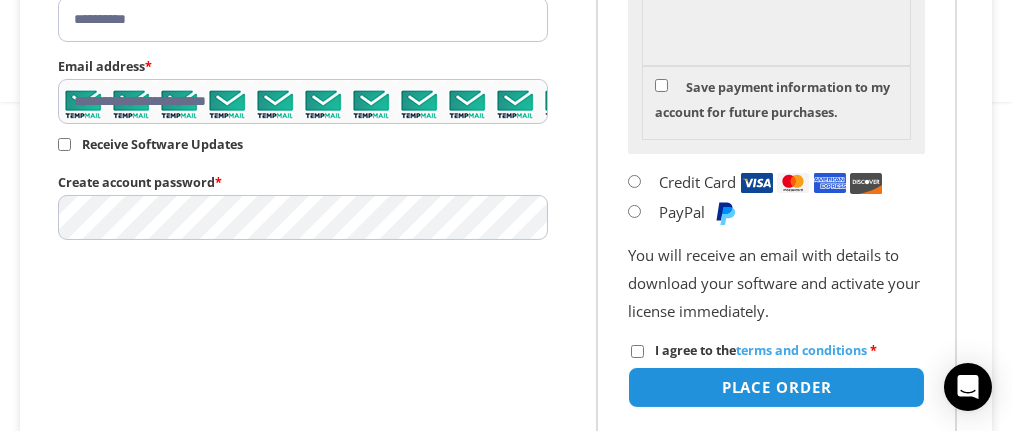 click on "**********" at bounding box center [506, -57] 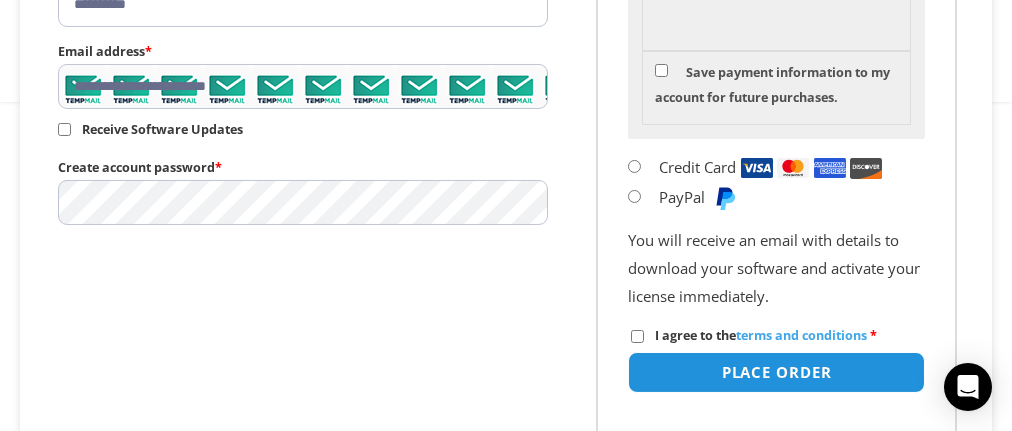 scroll, scrollTop: 1115, scrollLeft: 0, axis: vertical 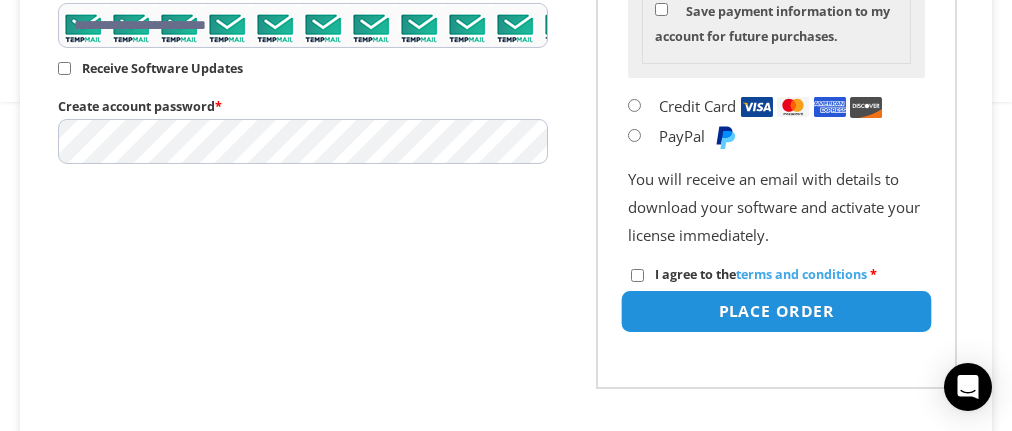 click on "Place order" at bounding box center [777, 311] 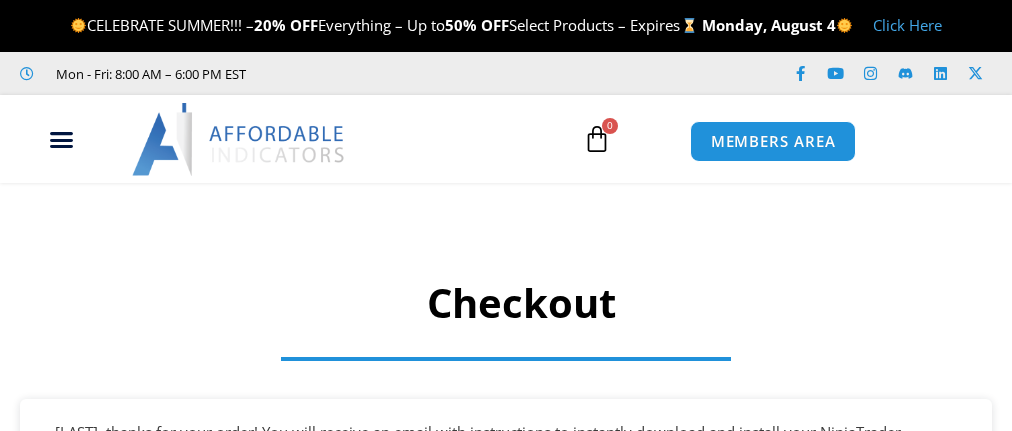 scroll, scrollTop: 0, scrollLeft: 0, axis: both 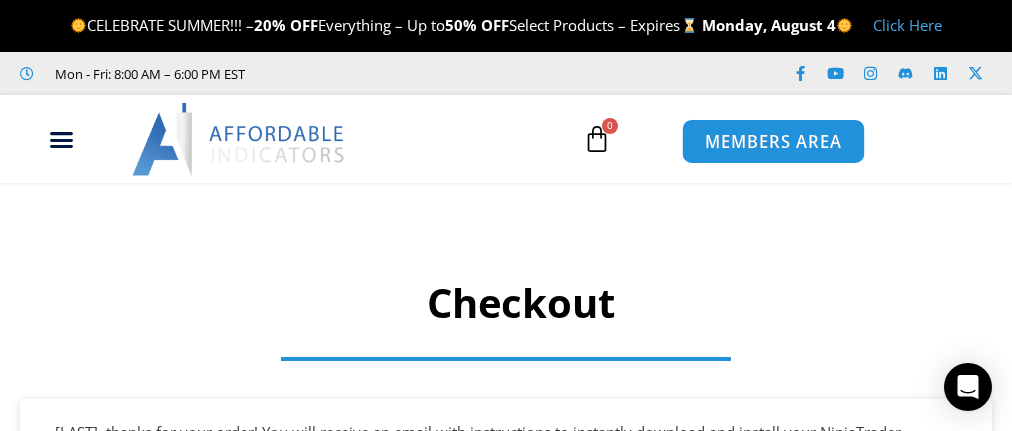 click on "MEMBERS AREA" at bounding box center [772, 142] 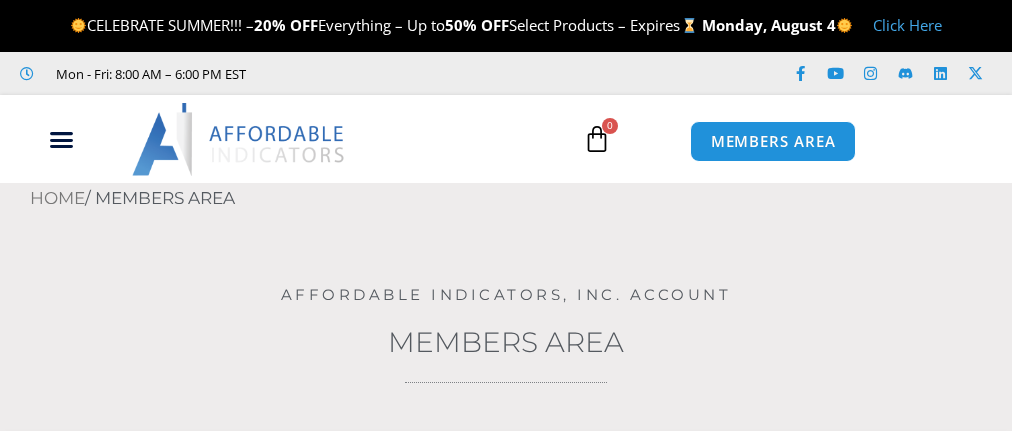 scroll, scrollTop: 0, scrollLeft: 0, axis: both 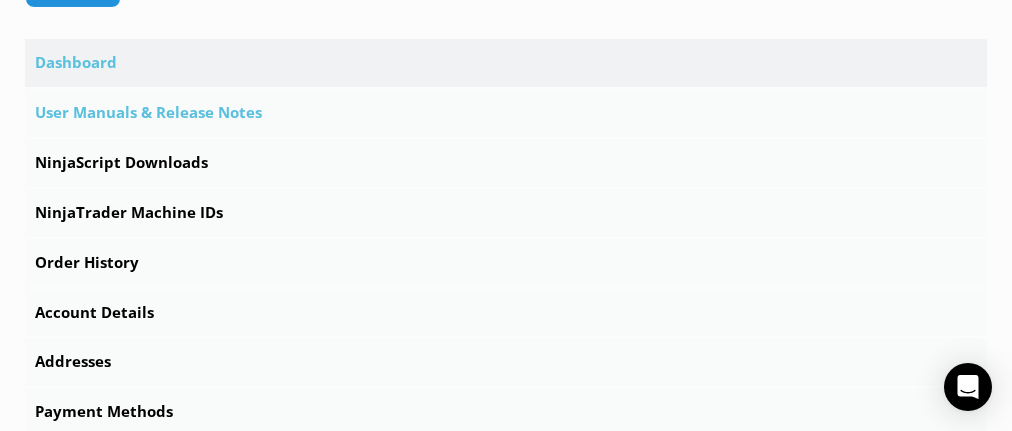 click on "User Manuals & Release Notes" at bounding box center [506, 113] 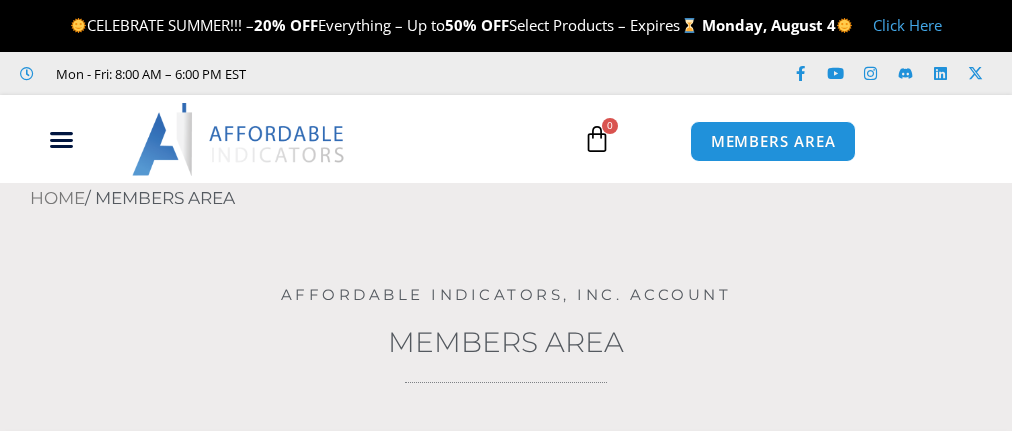 scroll, scrollTop: 0, scrollLeft: 0, axis: both 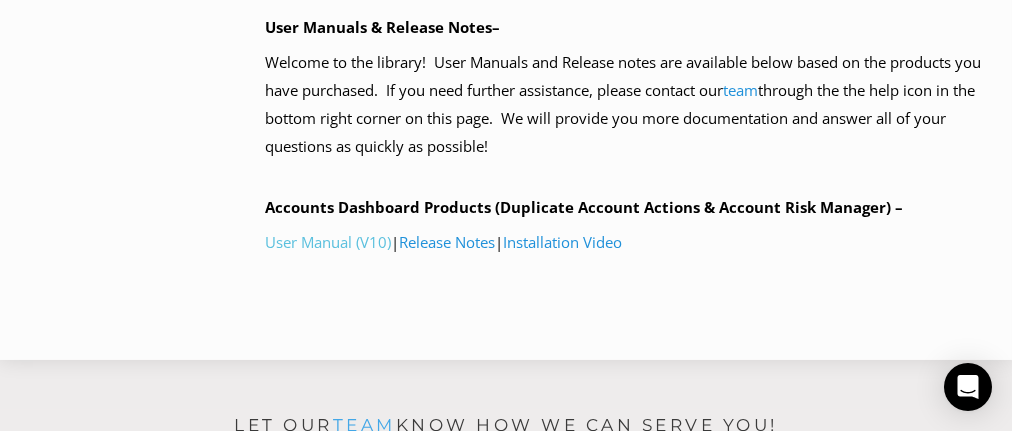 click on "User Manual (V10)" at bounding box center (329, 242) 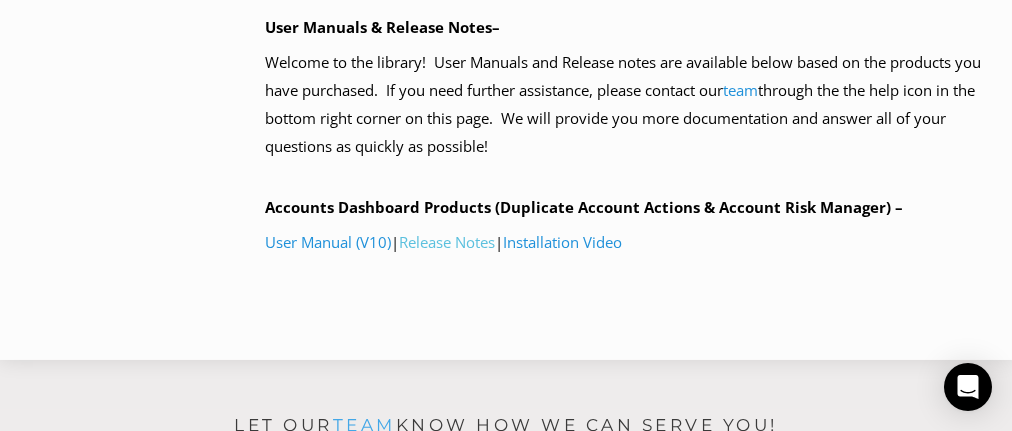 click on "Release Notes" at bounding box center (448, 242) 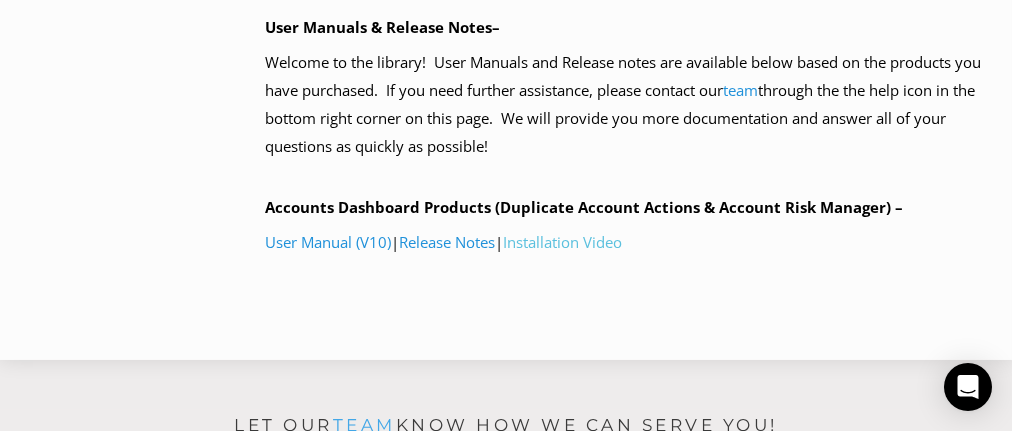 click on "Installation Video" at bounding box center [563, 242] 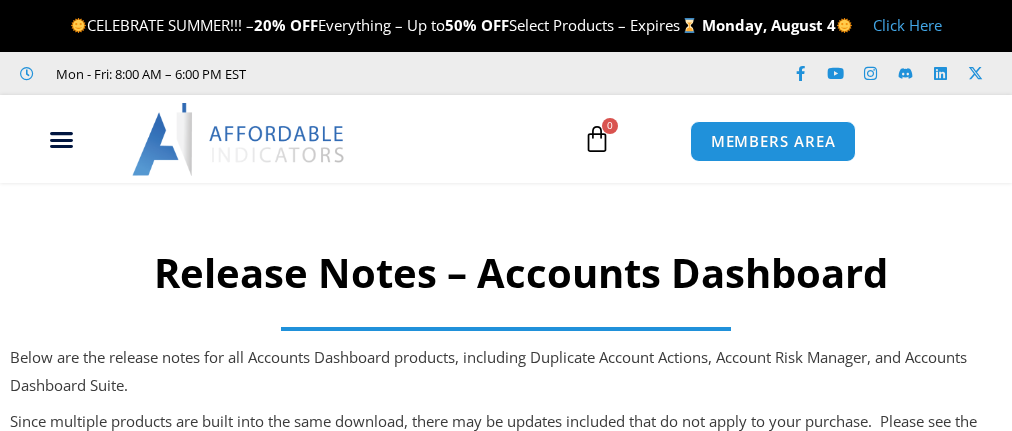 scroll, scrollTop: 0, scrollLeft: 0, axis: both 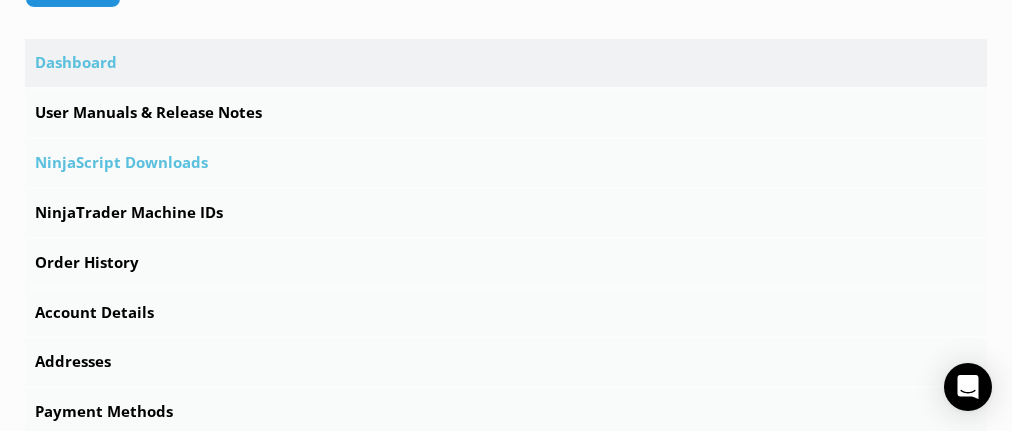click on "NinjaScript Downloads" at bounding box center [506, 163] 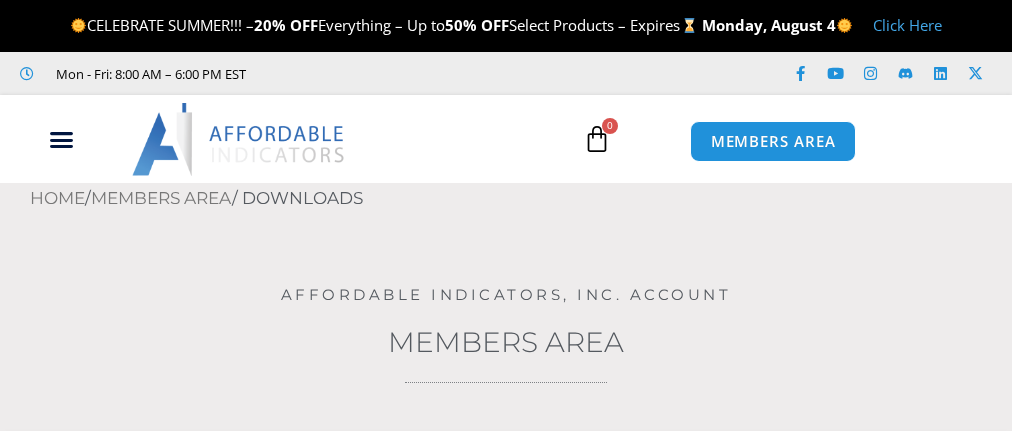 scroll, scrollTop: 0, scrollLeft: 0, axis: both 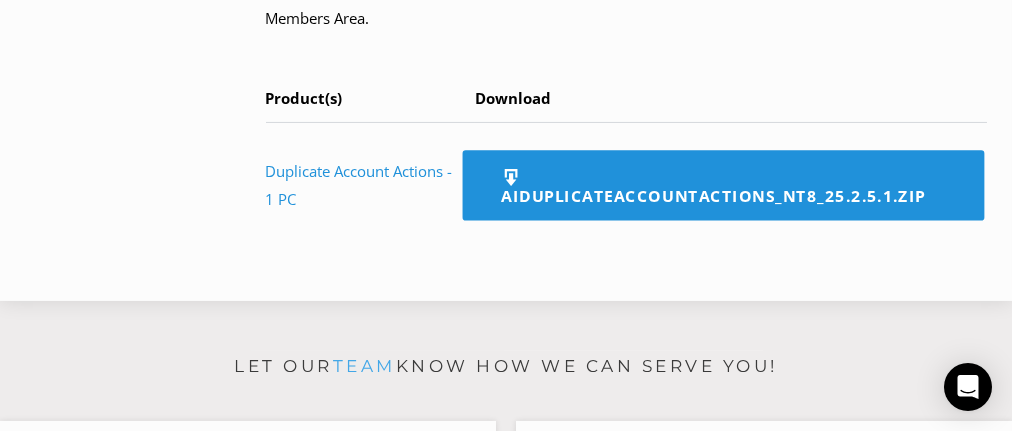 click on "AIDuplicateAccountActions_NT8_25.2.5.1.zip" at bounding box center [723, 185] 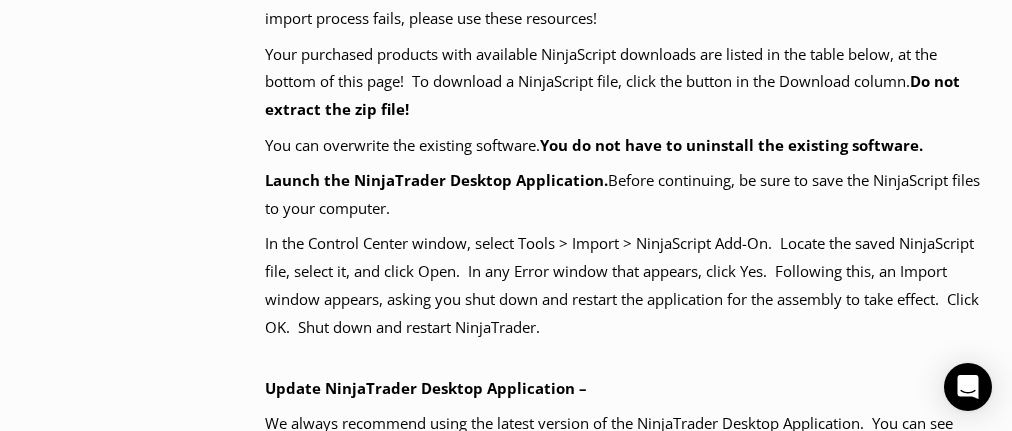 scroll, scrollTop: 1381, scrollLeft: 0, axis: vertical 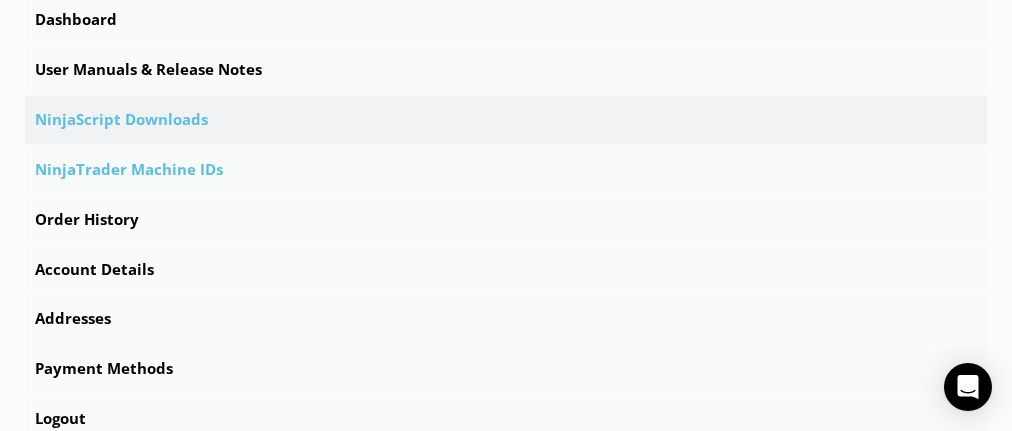 click on "NinjaTrader Machine IDs" at bounding box center (506, 170) 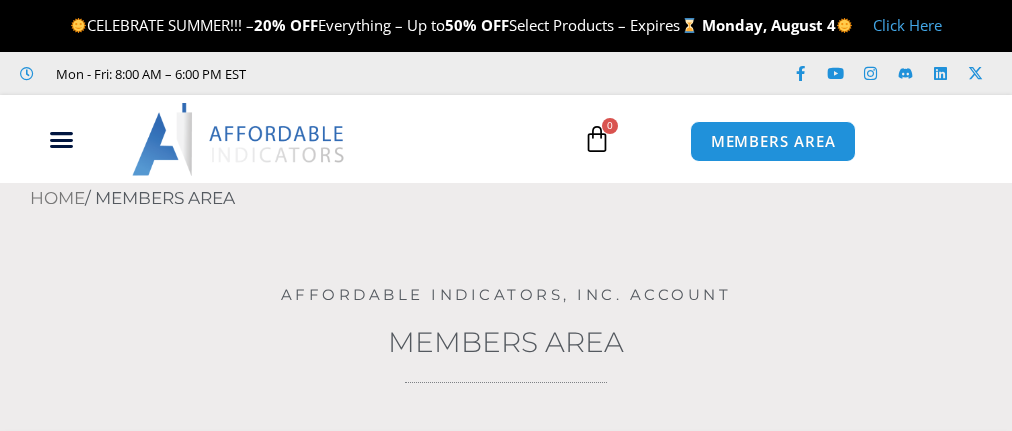 scroll, scrollTop: 0, scrollLeft: 0, axis: both 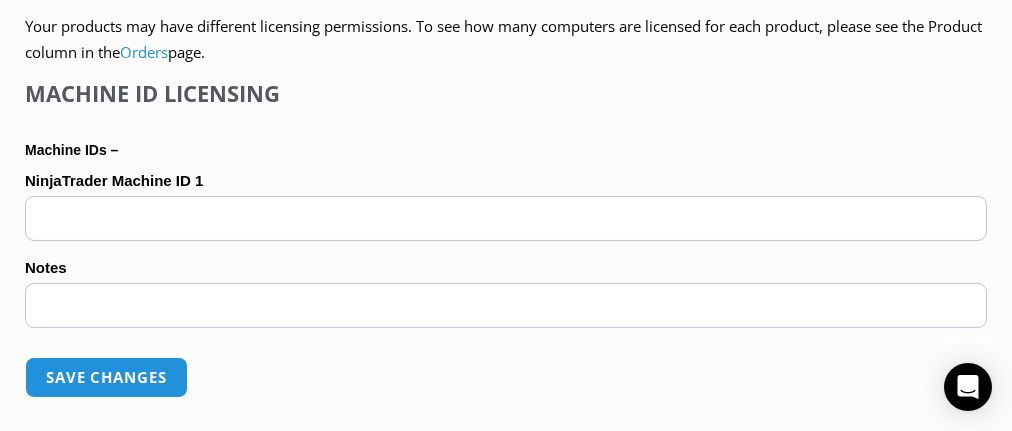 click on "NinjaTrader Machine ID 1  (optional)" at bounding box center [506, 218] 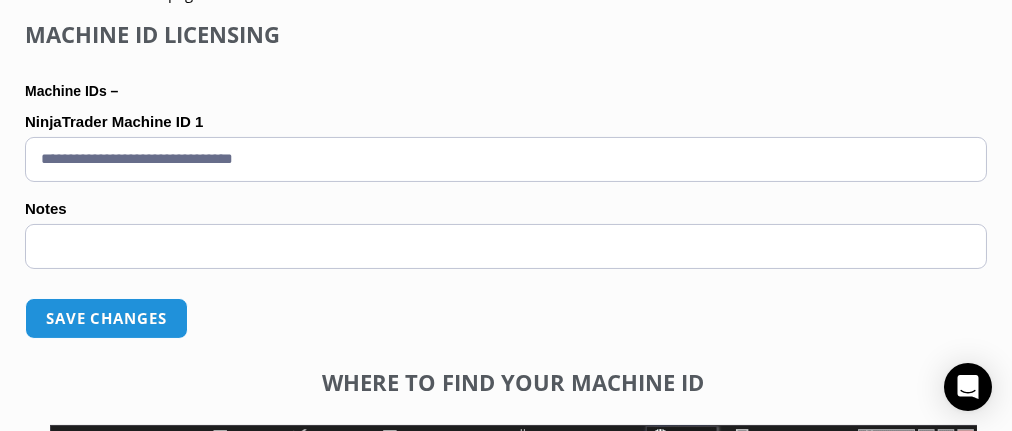 scroll, scrollTop: 1459, scrollLeft: 0, axis: vertical 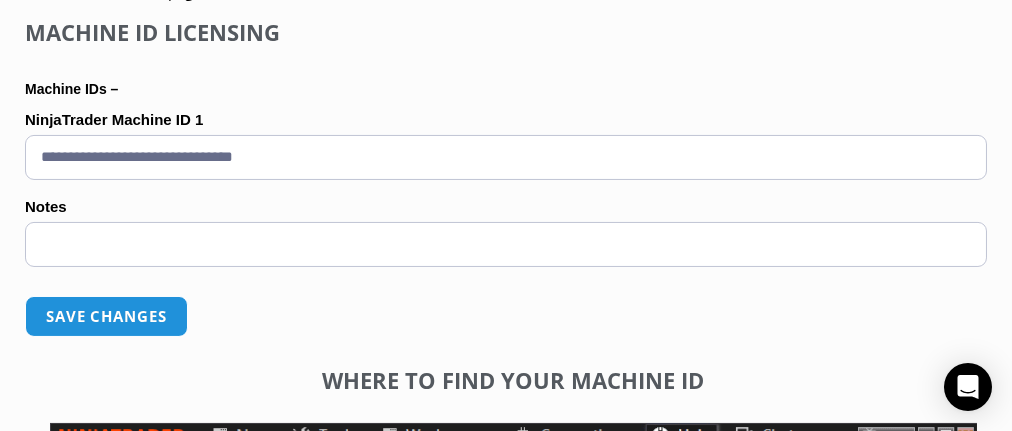 type on "**********" 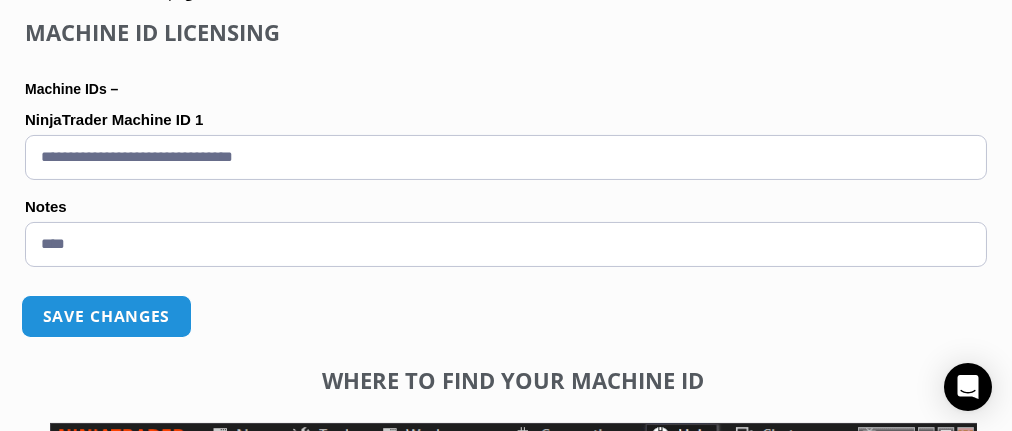 type on "****" 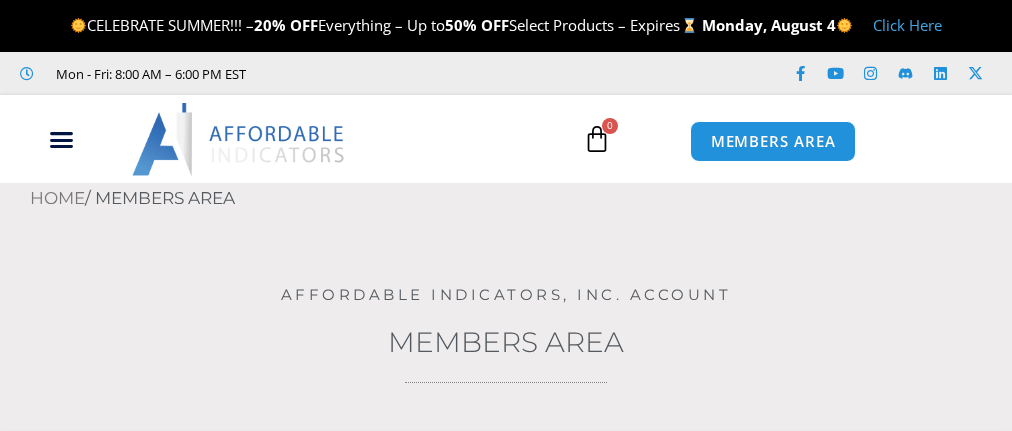 scroll, scrollTop: 0, scrollLeft: 0, axis: both 